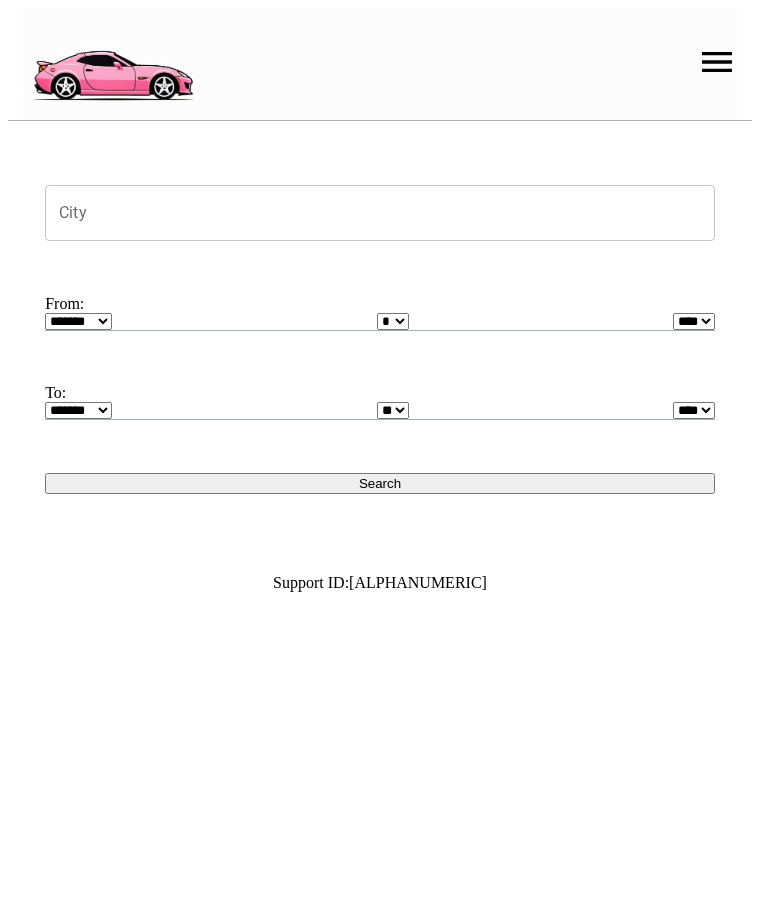 scroll, scrollTop: 0, scrollLeft: 0, axis: both 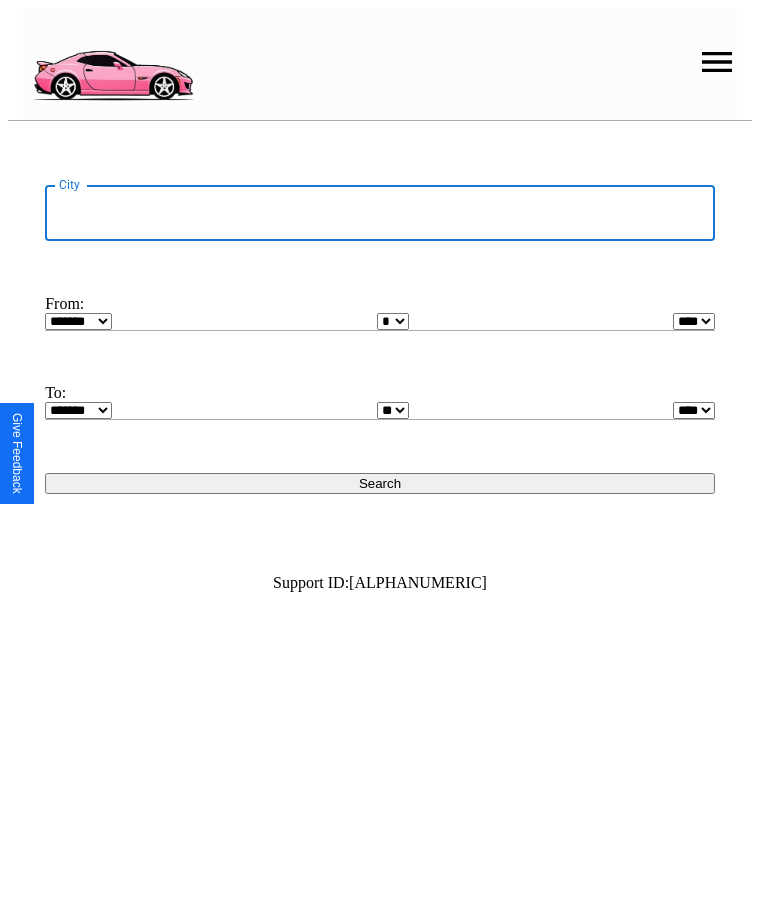 click on "City" at bounding box center (380, 213) 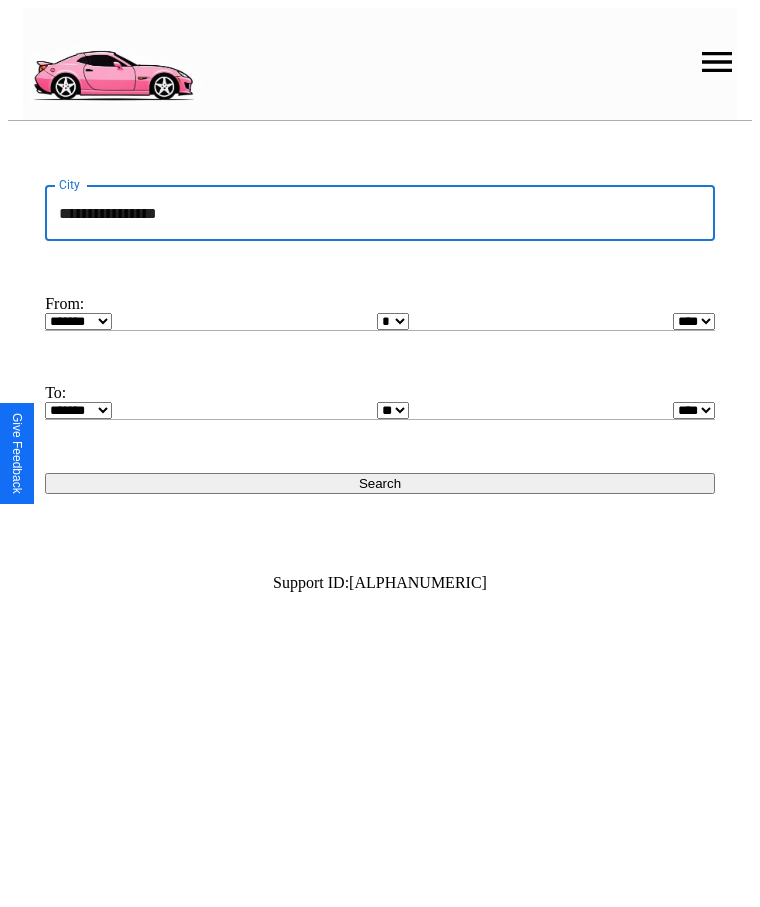 type on "**********" 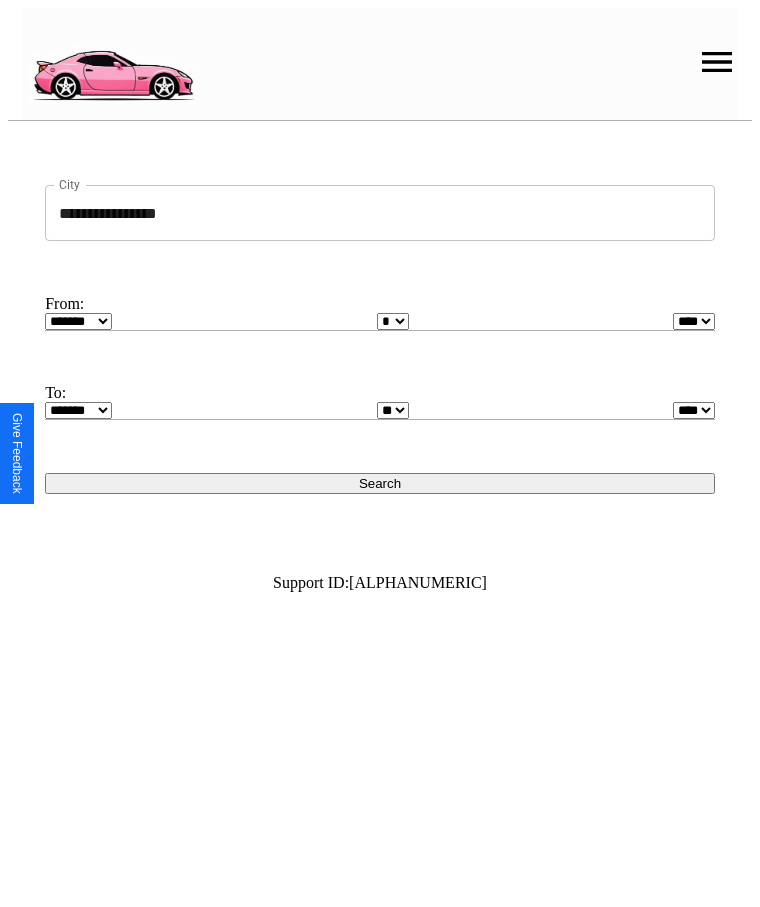 click on "******* ******** ***** ***** *** **** **** ****** ********* ******* ******** ********" at bounding box center [78, 321] 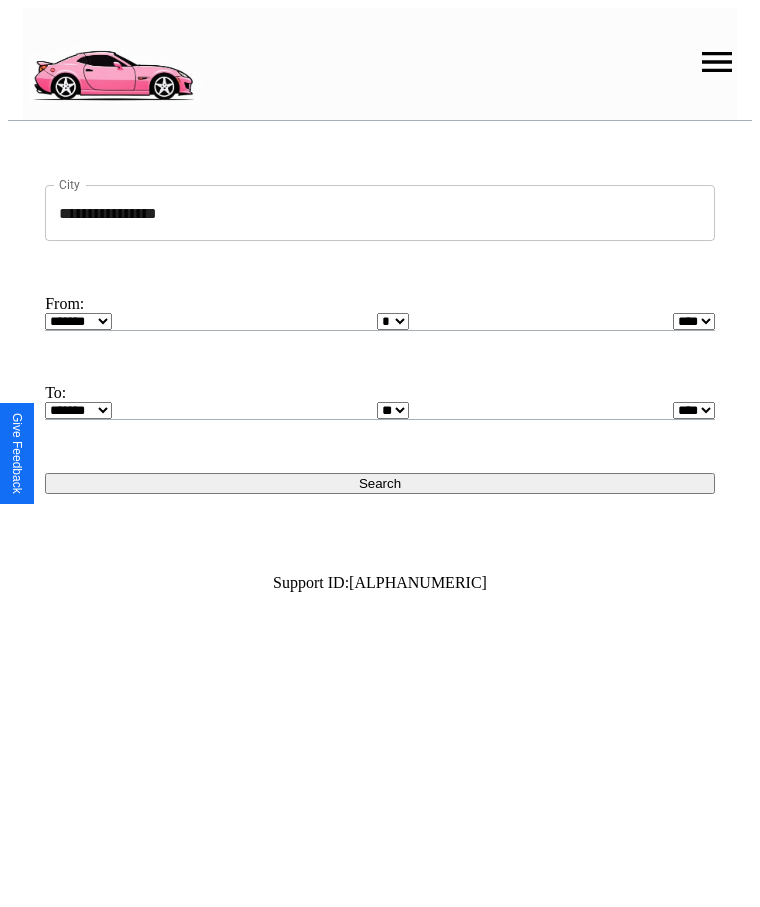 click on "* * * * * * * * * ** ** ** ** ** ** ** ** ** ** ** ** ** ** ** ** ** ** ** ** **" at bounding box center [393, 321] 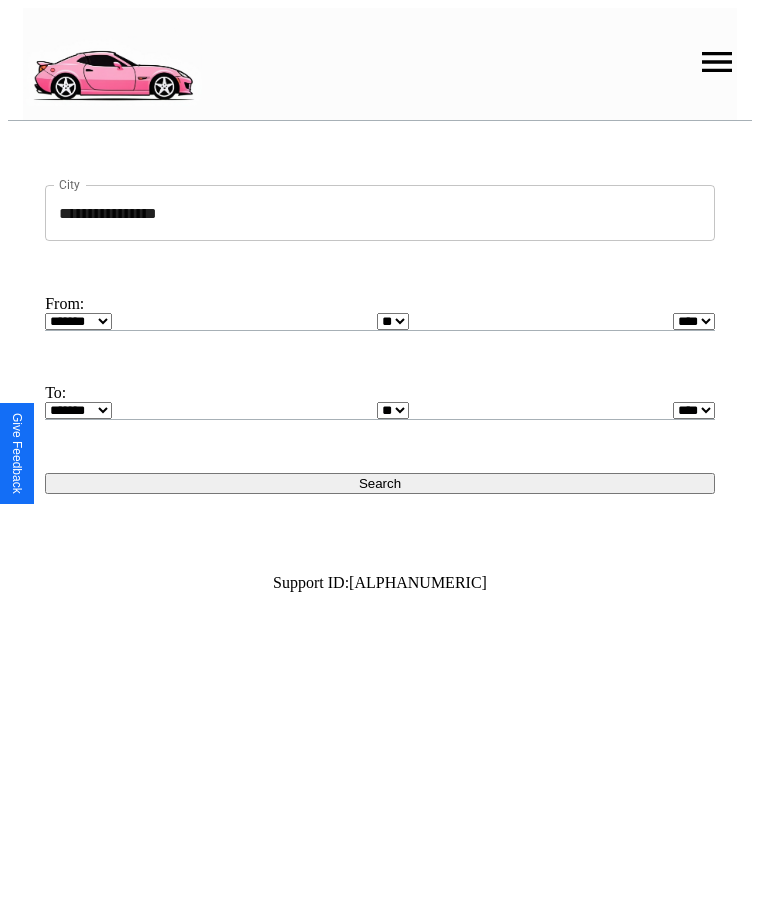 click on "**** **** **** **** **** **** **** **** **** ****" at bounding box center [694, 321] 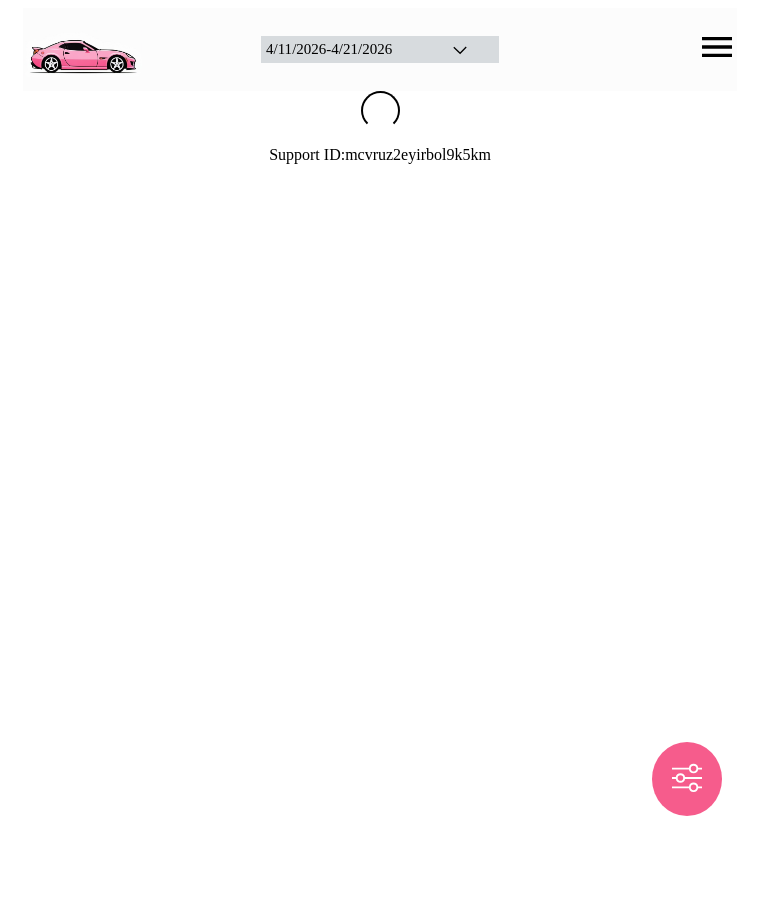 scroll, scrollTop: 0, scrollLeft: 0, axis: both 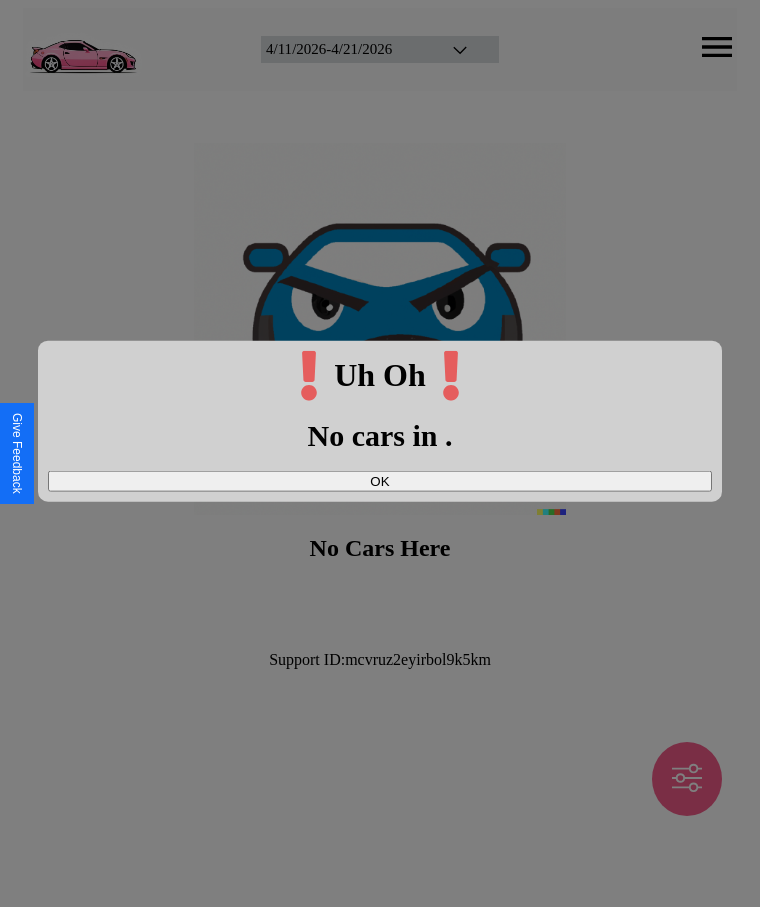 click on "OK" at bounding box center [380, 480] 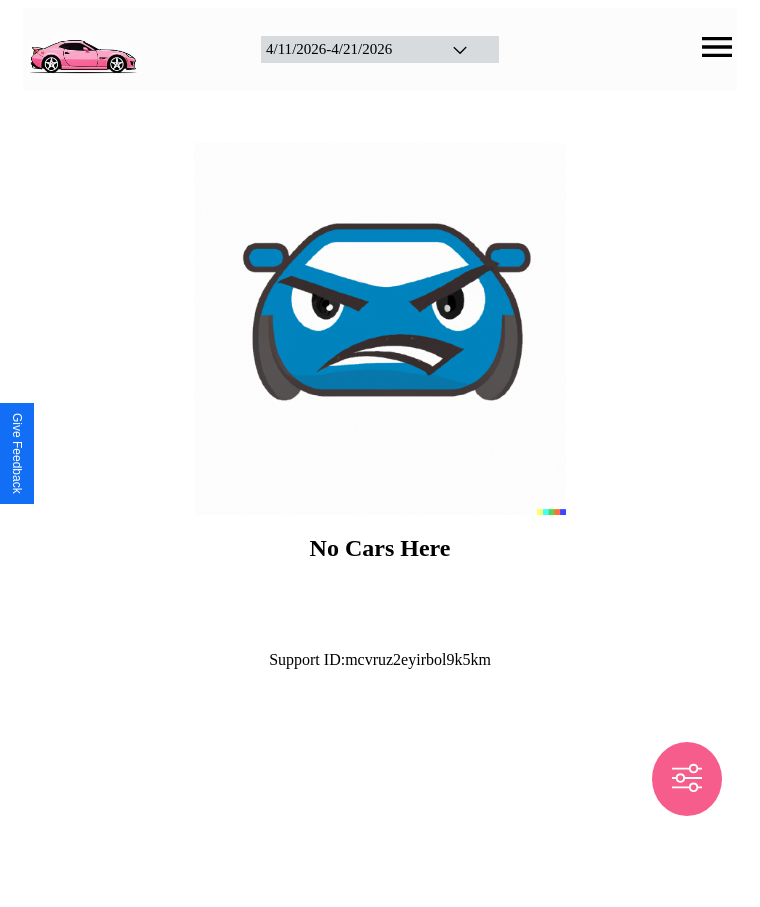 click at bounding box center [82, 47] 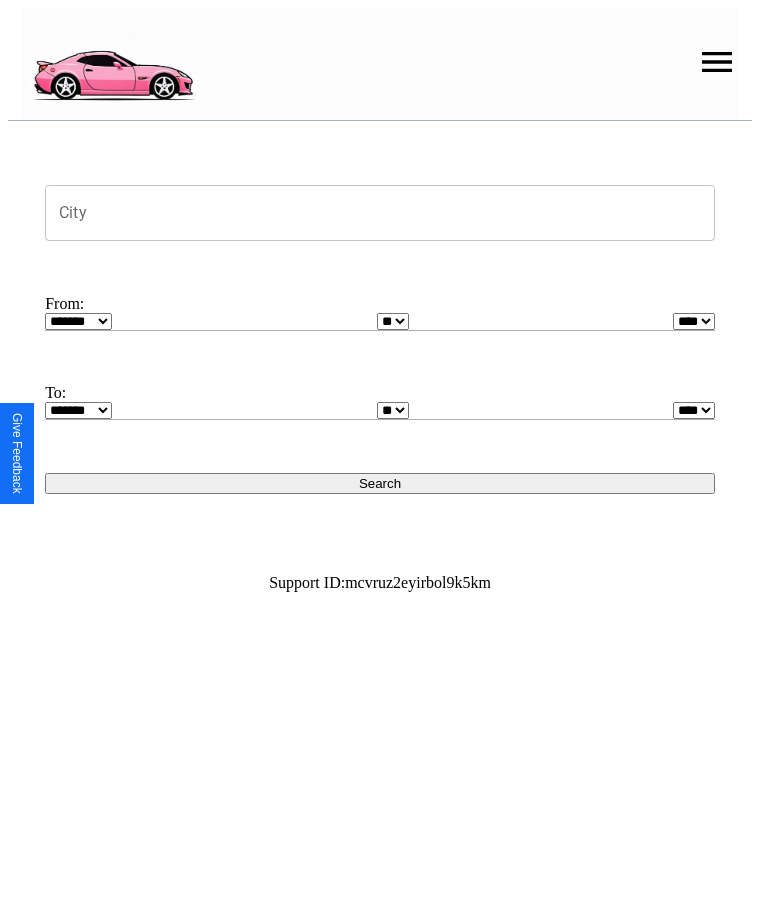 click at bounding box center (717, 62) 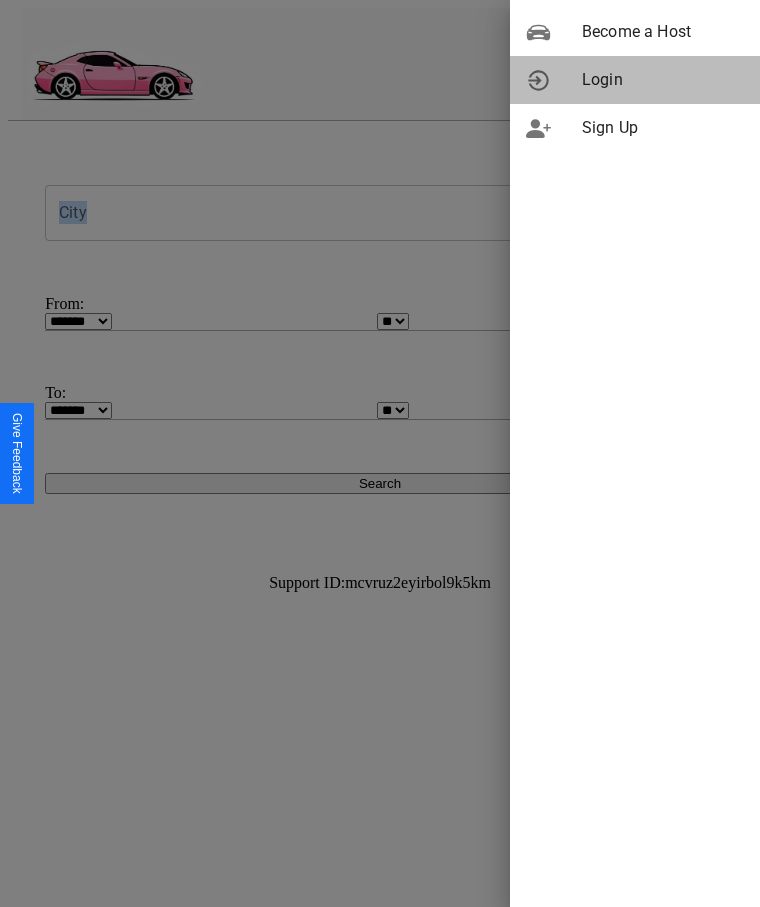 click on "Login" at bounding box center (663, 80) 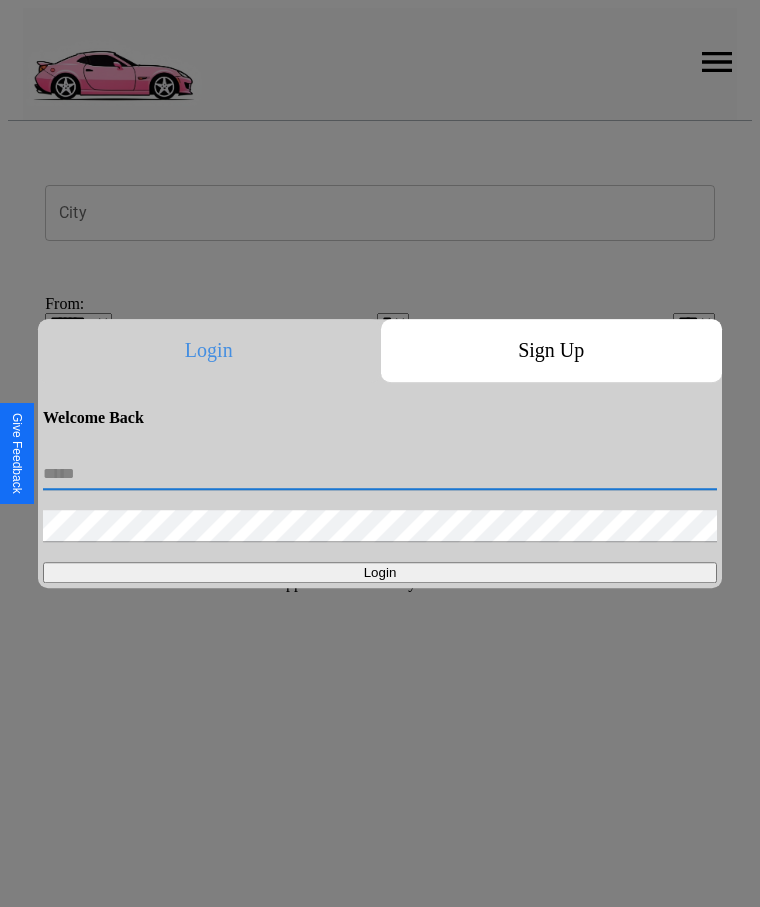 click at bounding box center [380, 474] 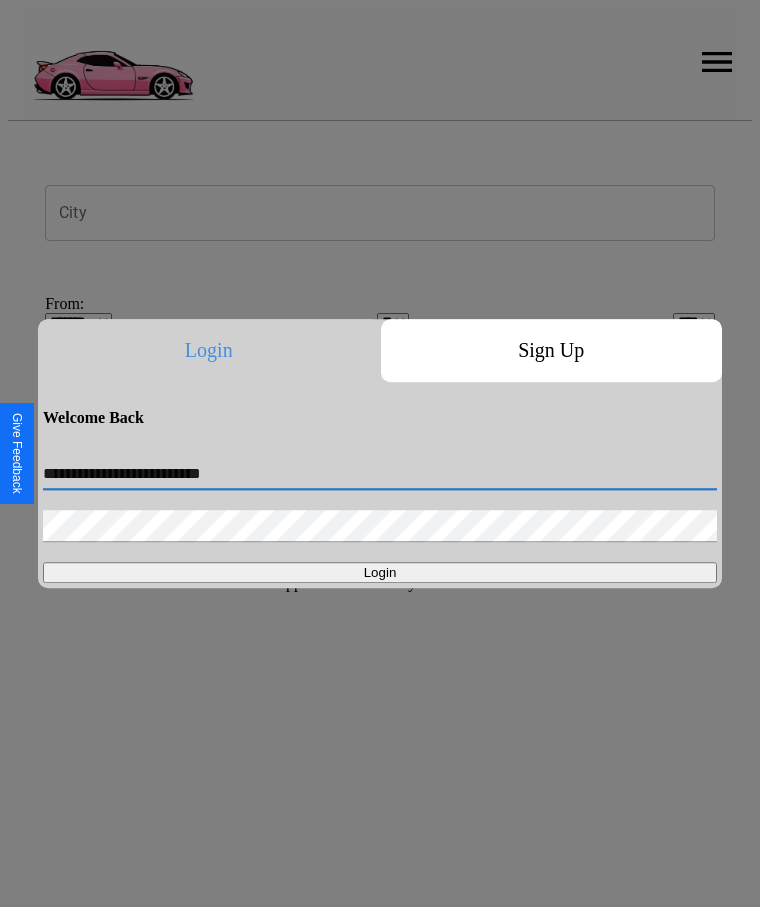 type on "**********" 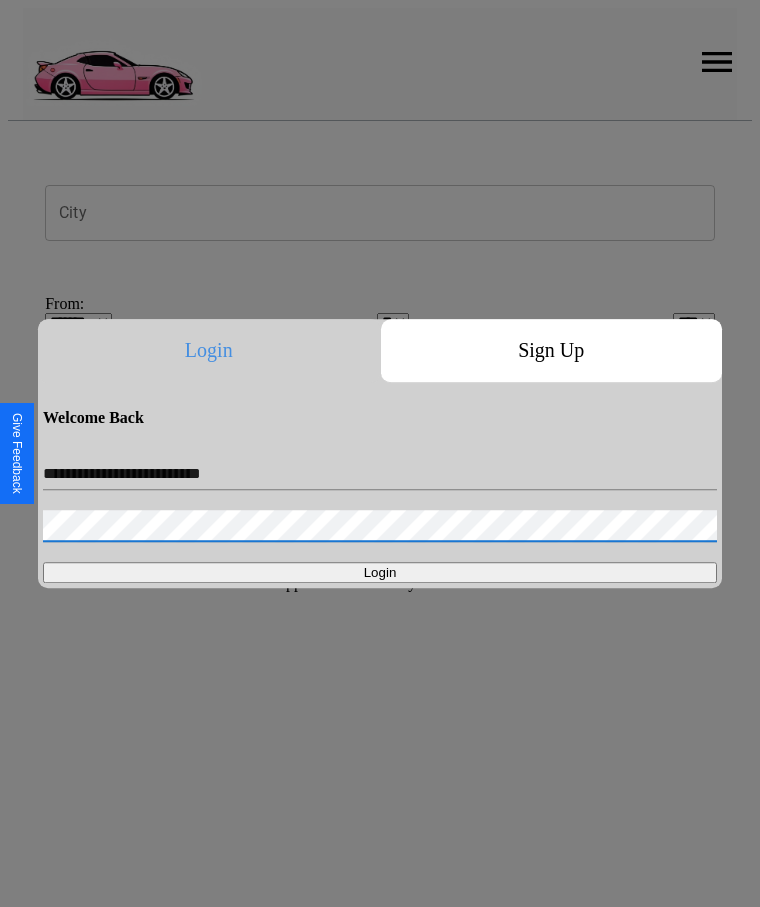 click on "Login" at bounding box center (380, 572) 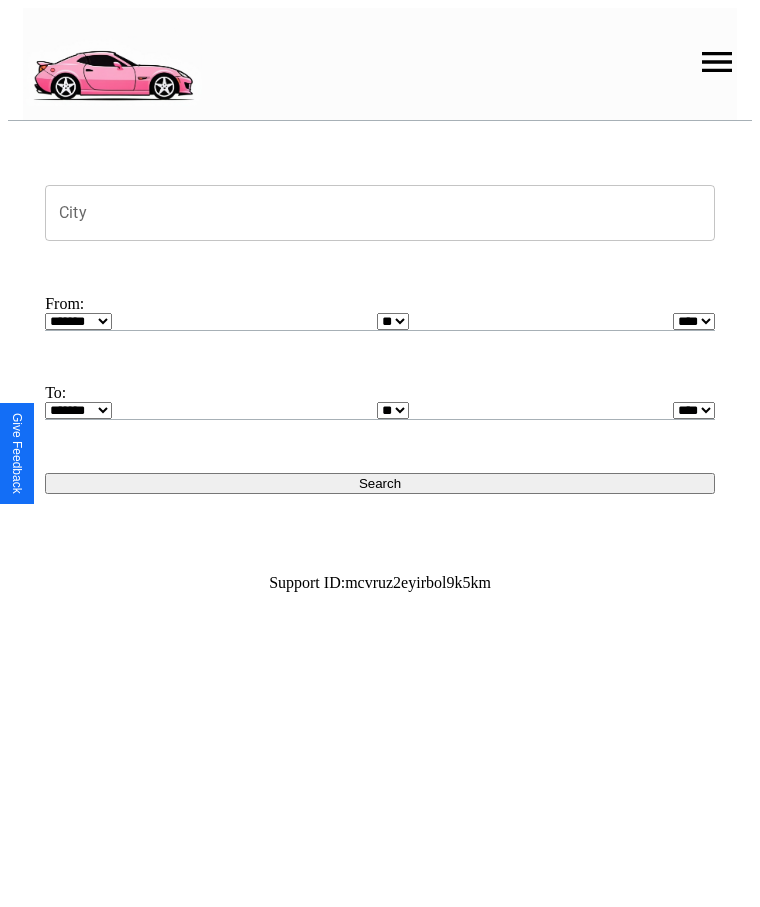 click on "City" at bounding box center (380, 213) 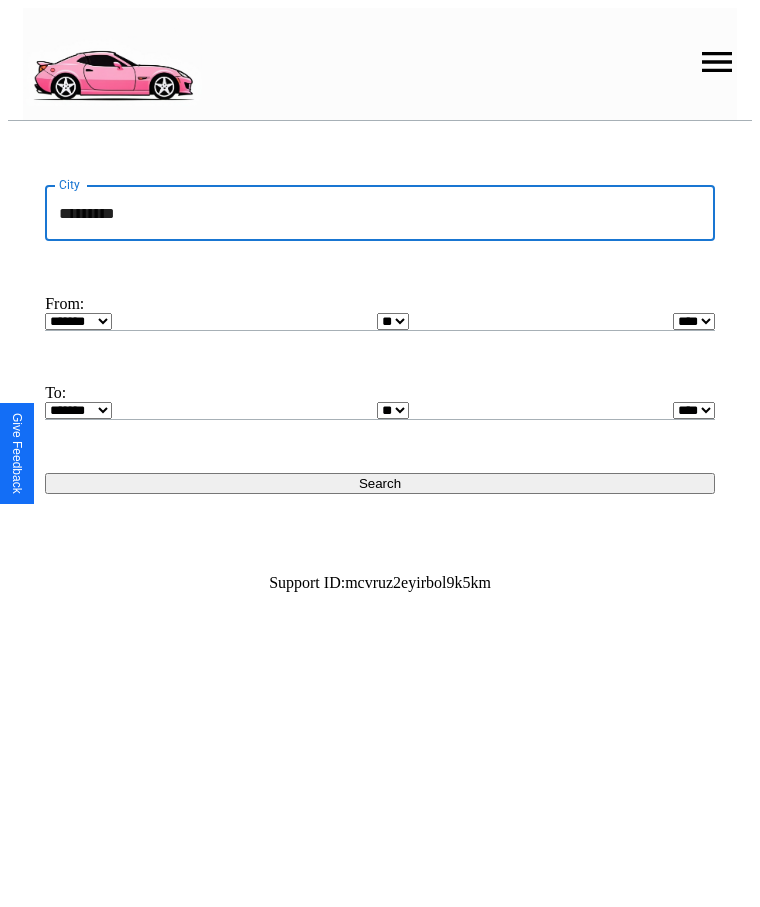 type on "*********" 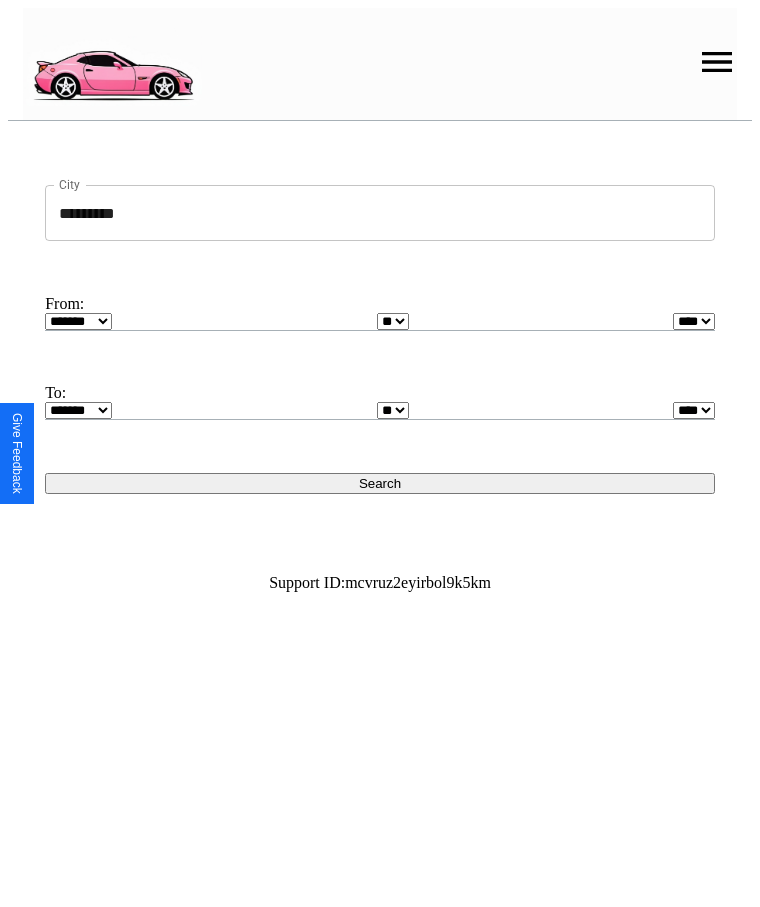 click on "******* ******** ***** ***** *** **** **** ****** ********* ******* ******** ********" at bounding box center [78, 321] 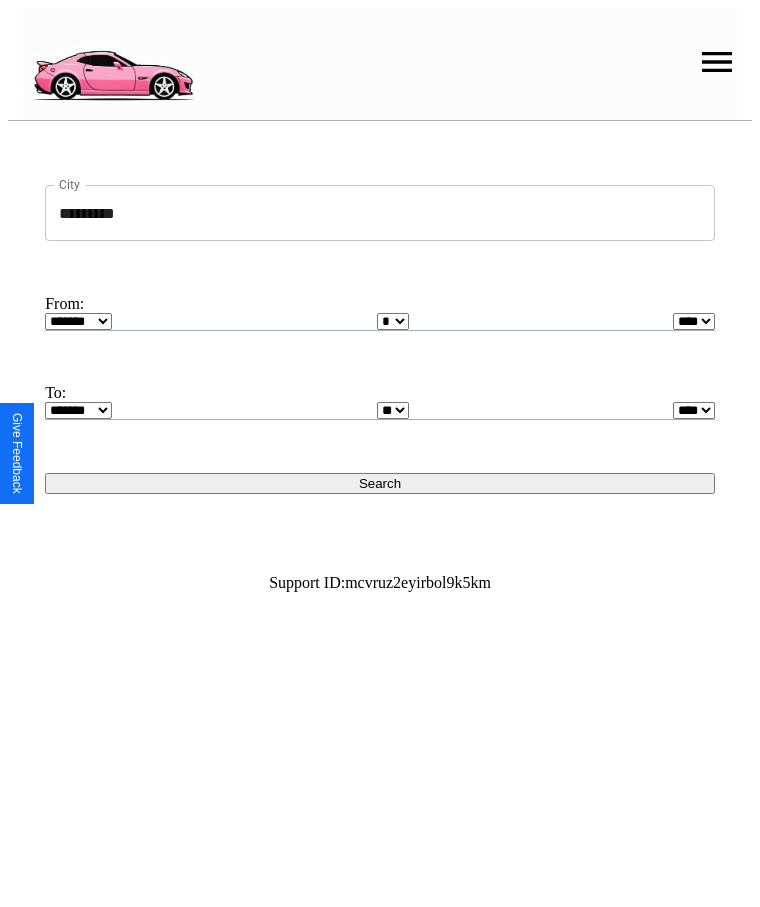 click on "**** **** **** **** **** **** **** **** **** ****" at bounding box center (694, 321) 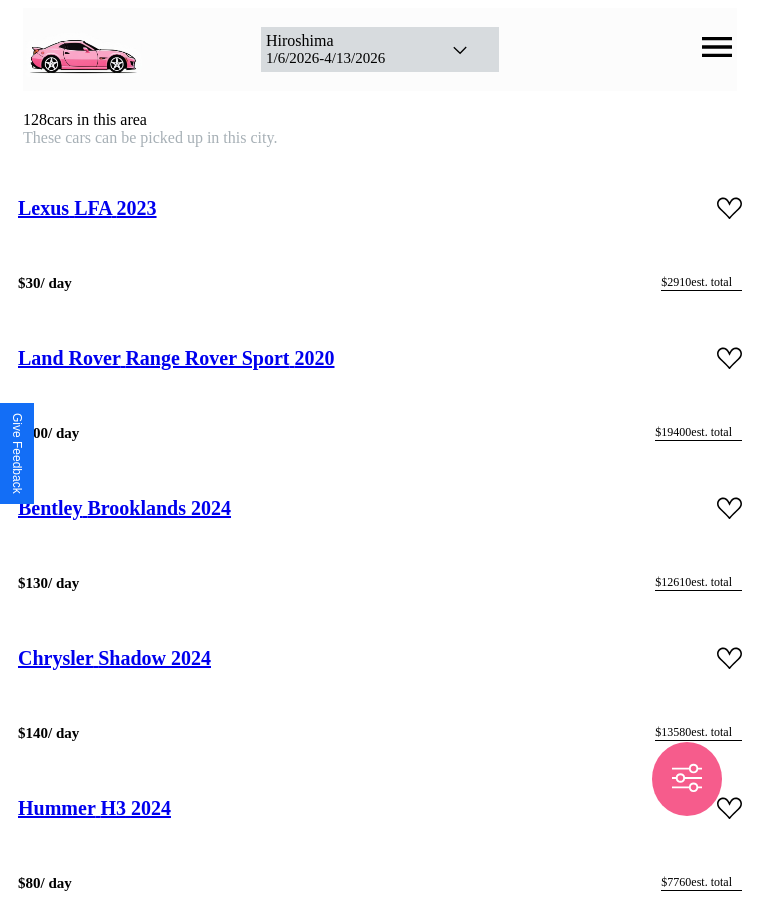 scroll, scrollTop: 14314, scrollLeft: 0, axis: vertical 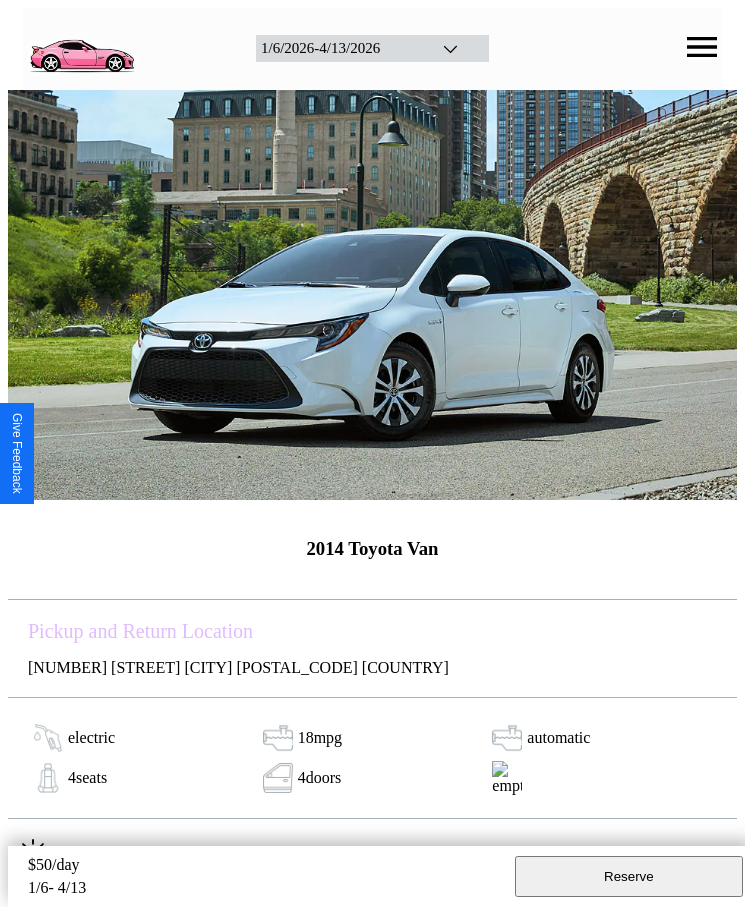 click on "Reserve" at bounding box center (629, 876) 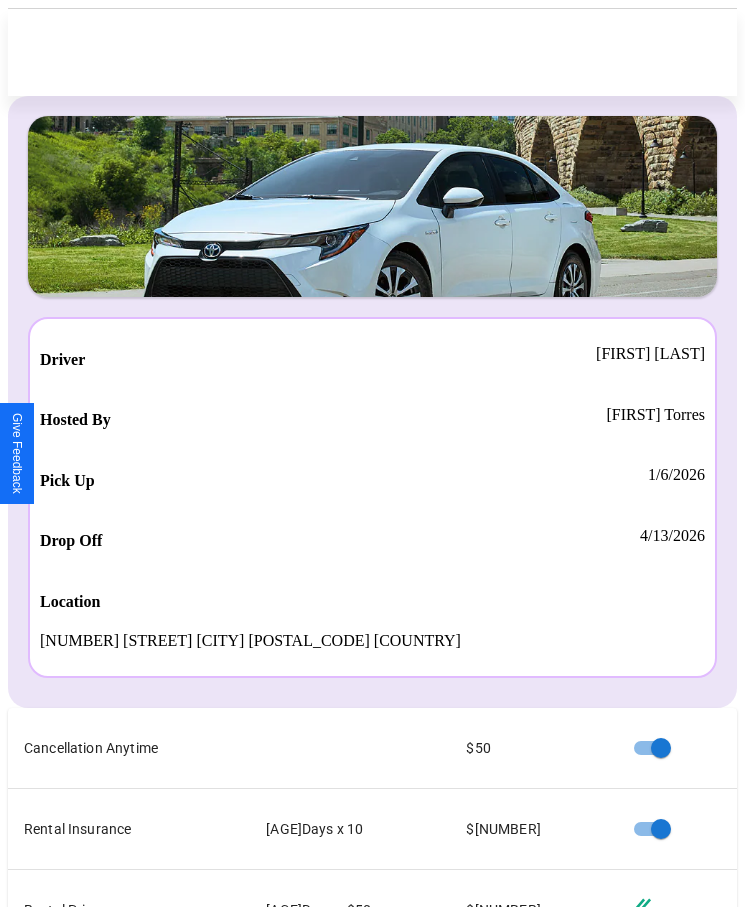 scroll, scrollTop: 23, scrollLeft: 0, axis: vertical 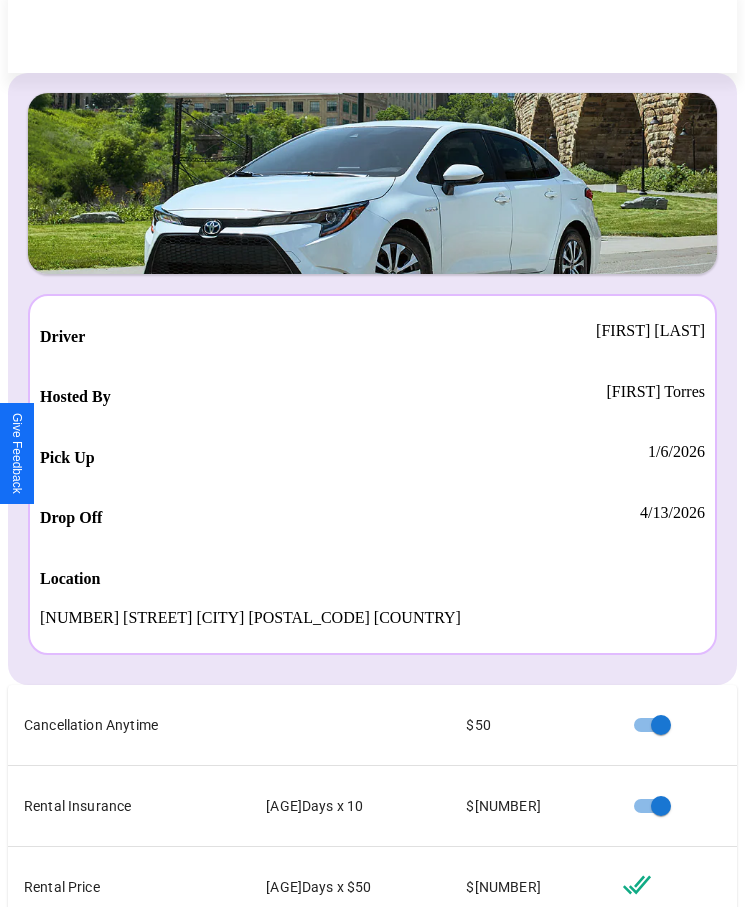 click on "Checkout" at bounding box center (530, 1118) 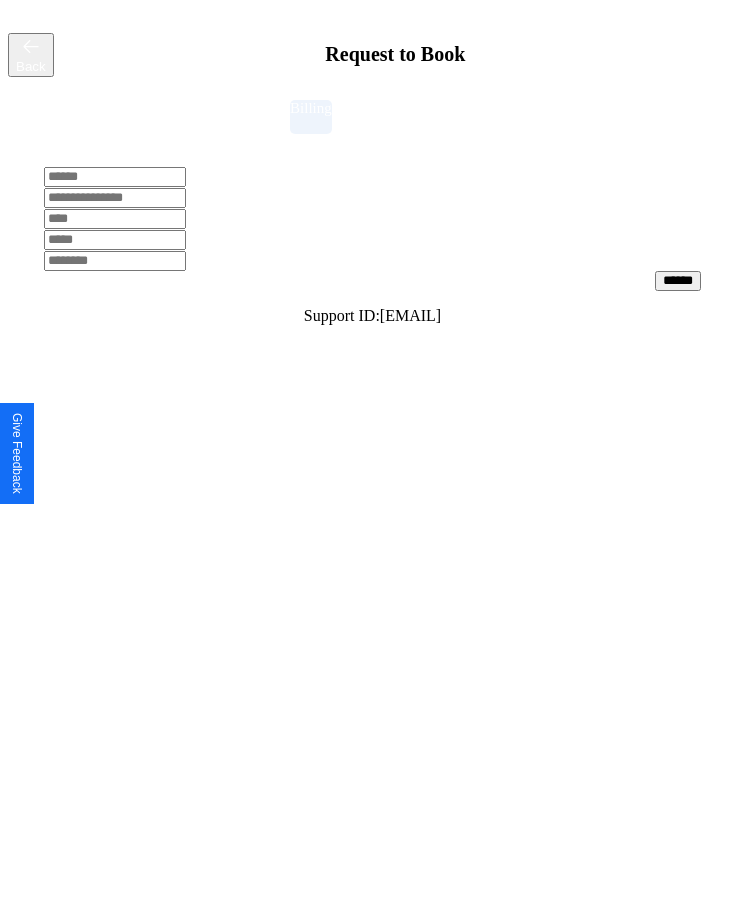 scroll, scrollTop: 0, scrollLeft: 0, axis: both 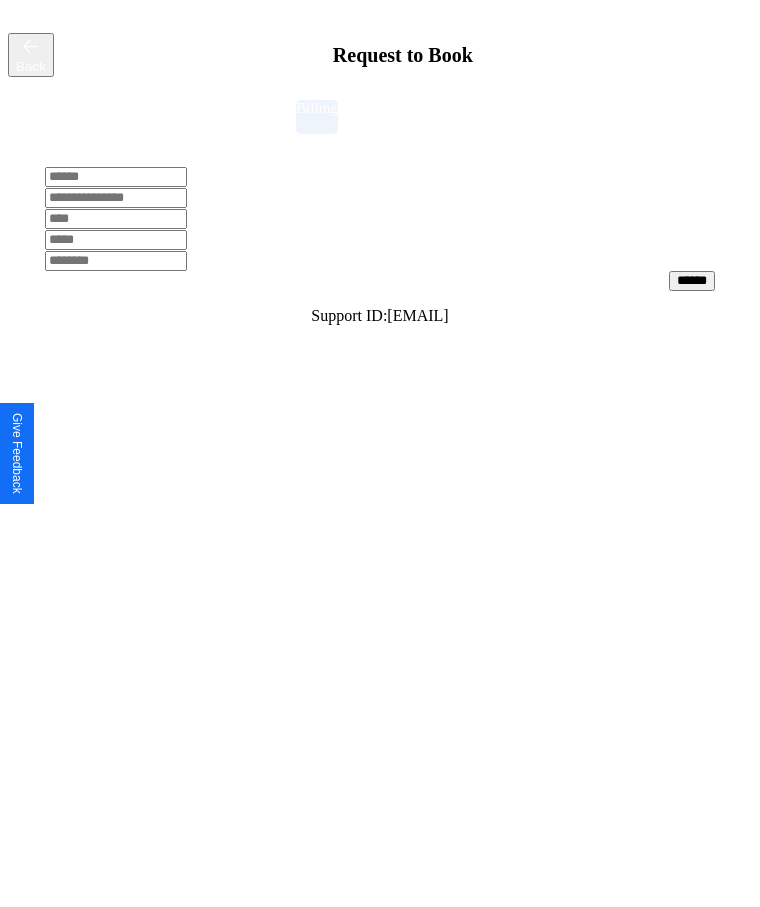 click at bounding box center (116, 177) 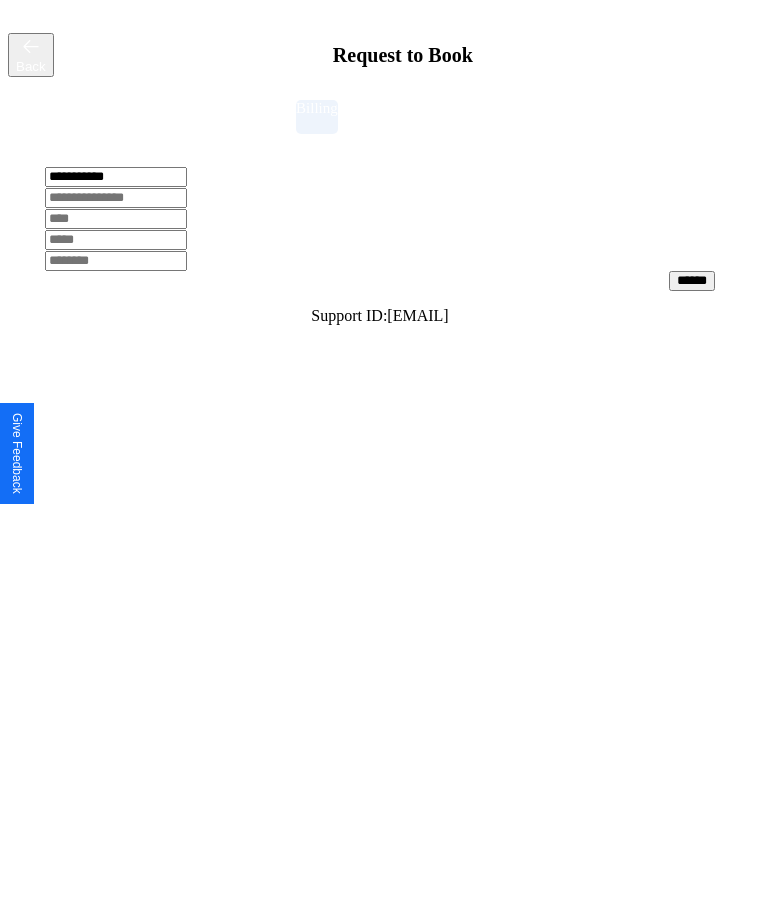 type on "**********" 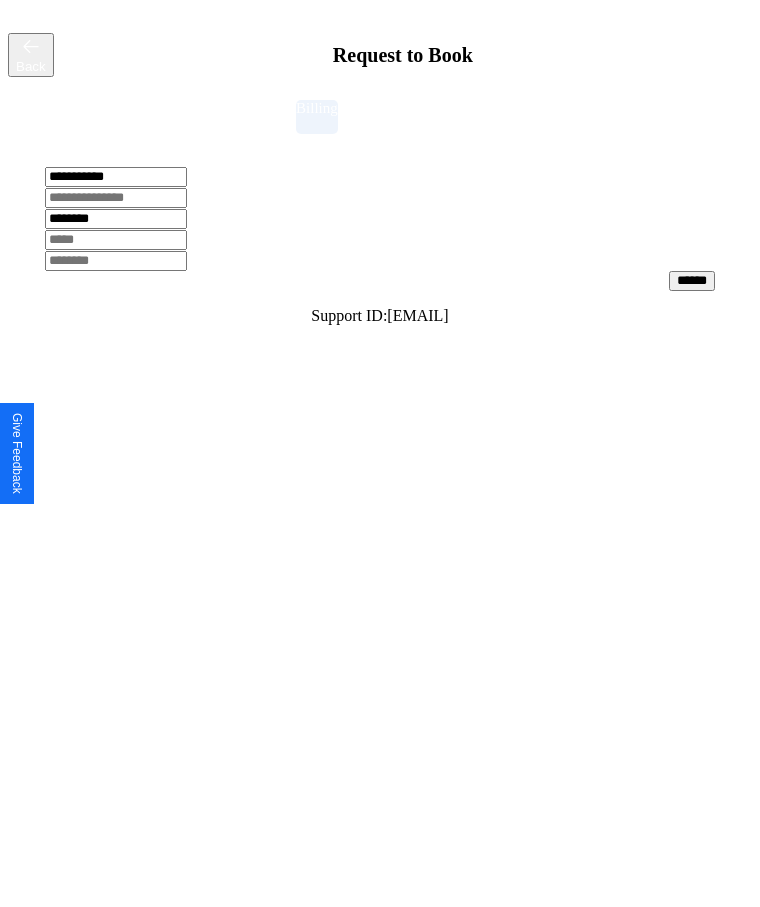 type on "********" 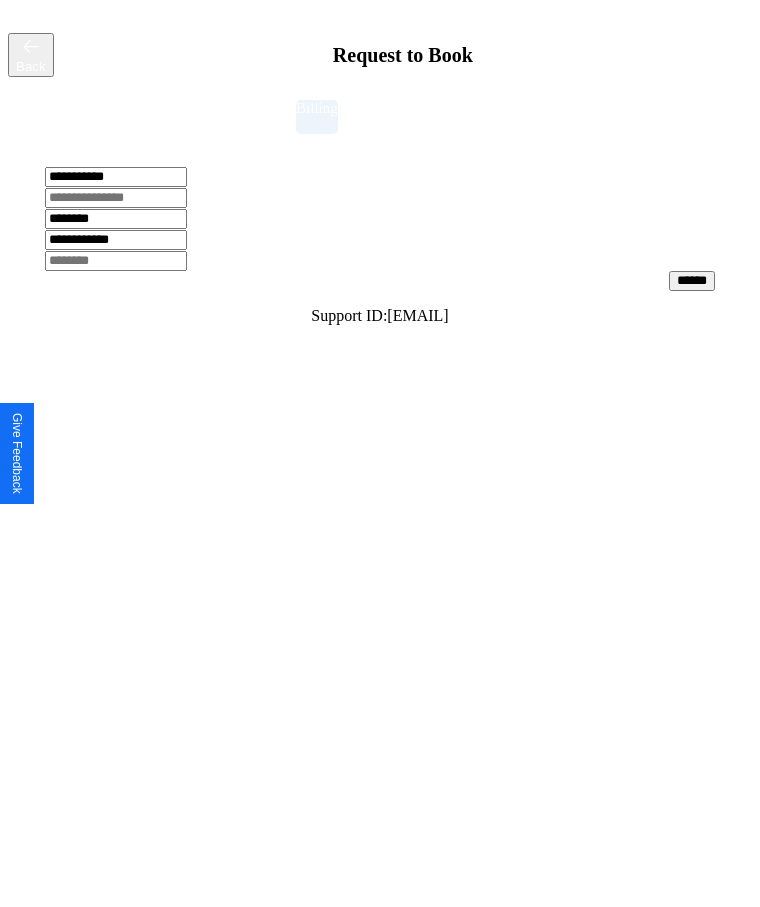 type on "**********" 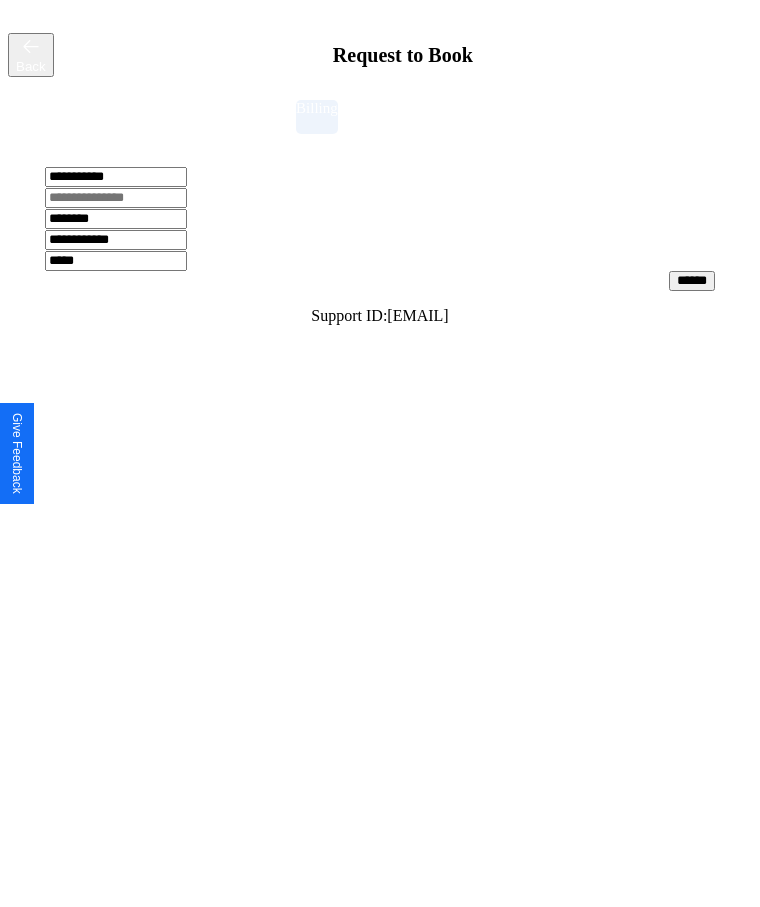 type on "*****" 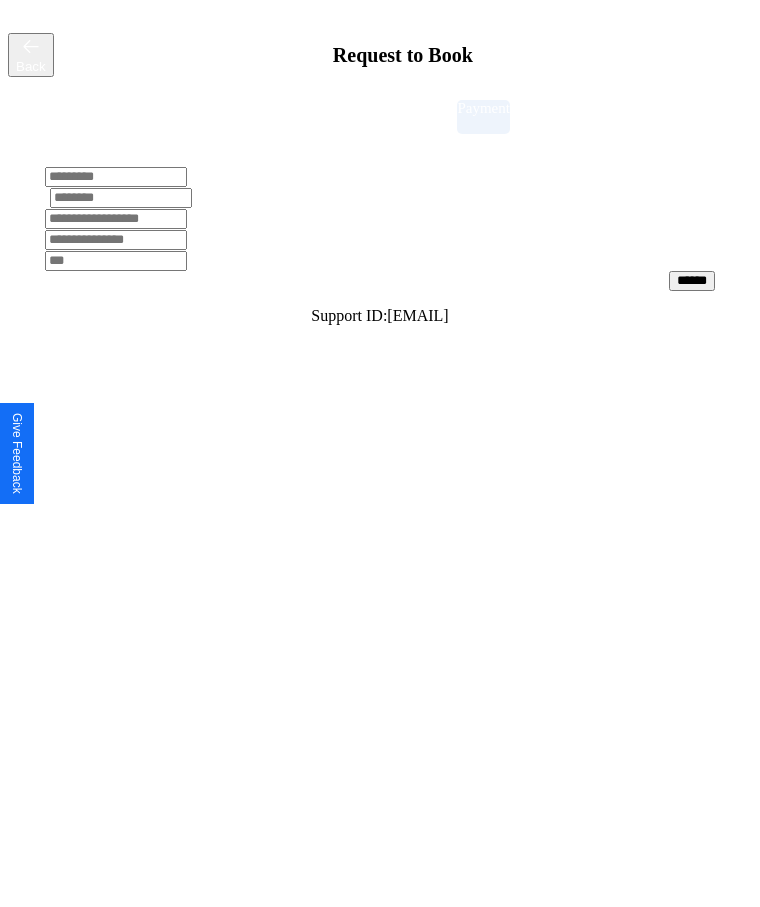 click at bounding box center [116, 177] 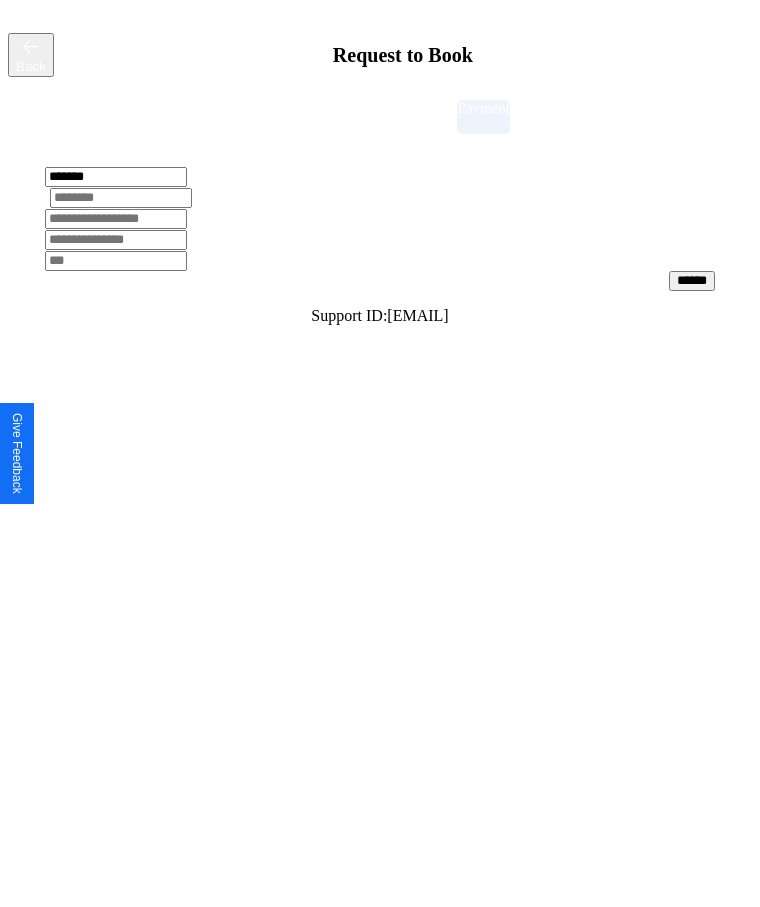 type on "*******" 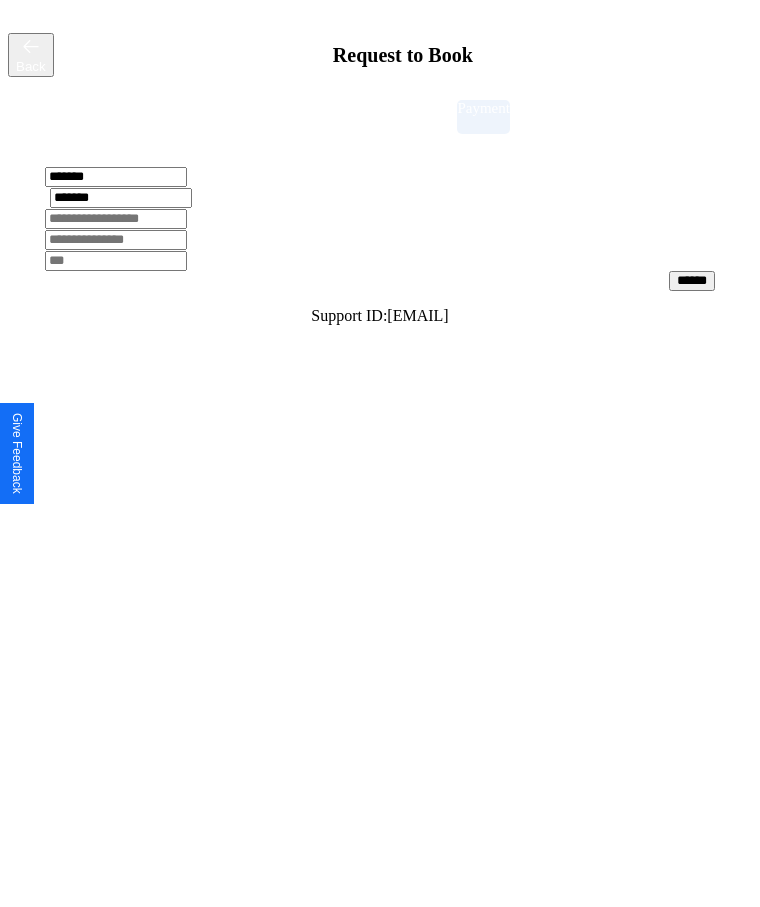 type on "*******" 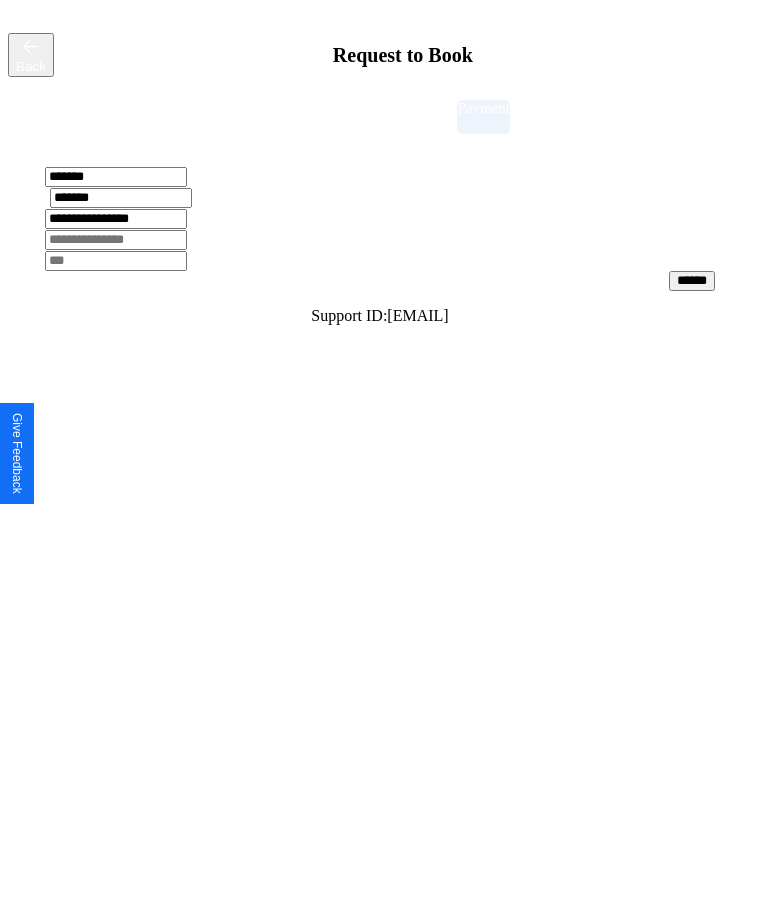 type on "**********" 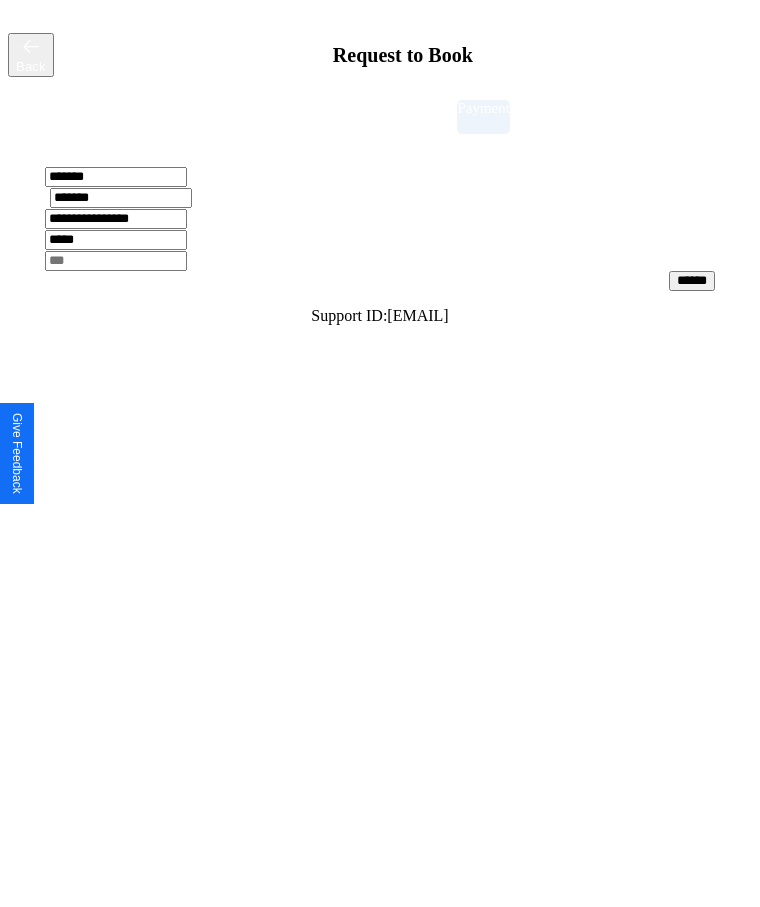 type on "*****" 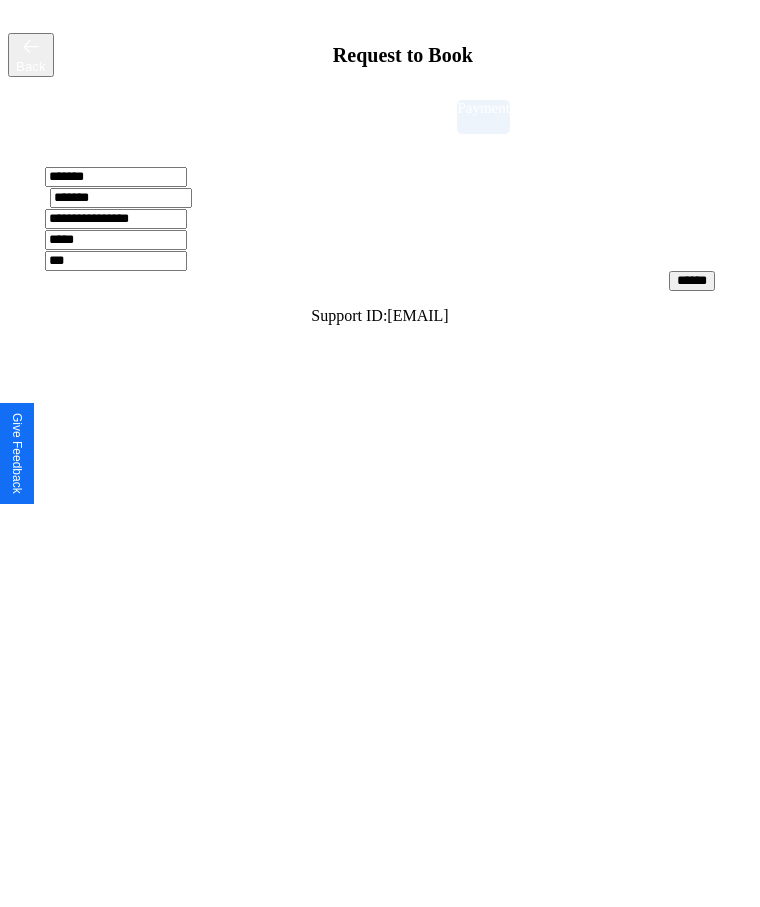 type on "***" 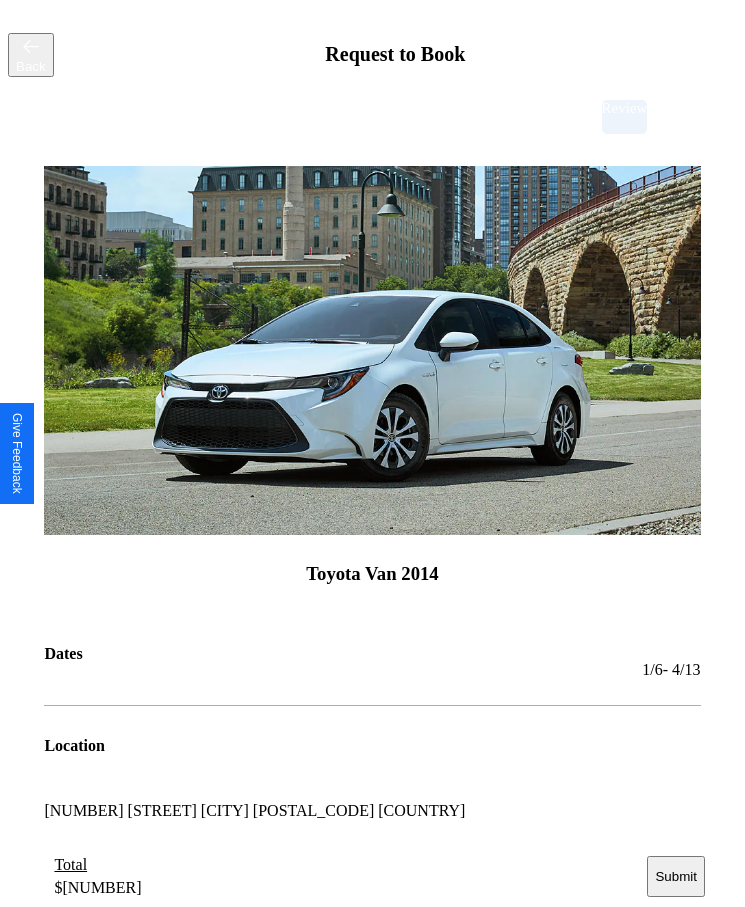scroll, scrollTop: 2, scrollLeft: 0, axis: vertical 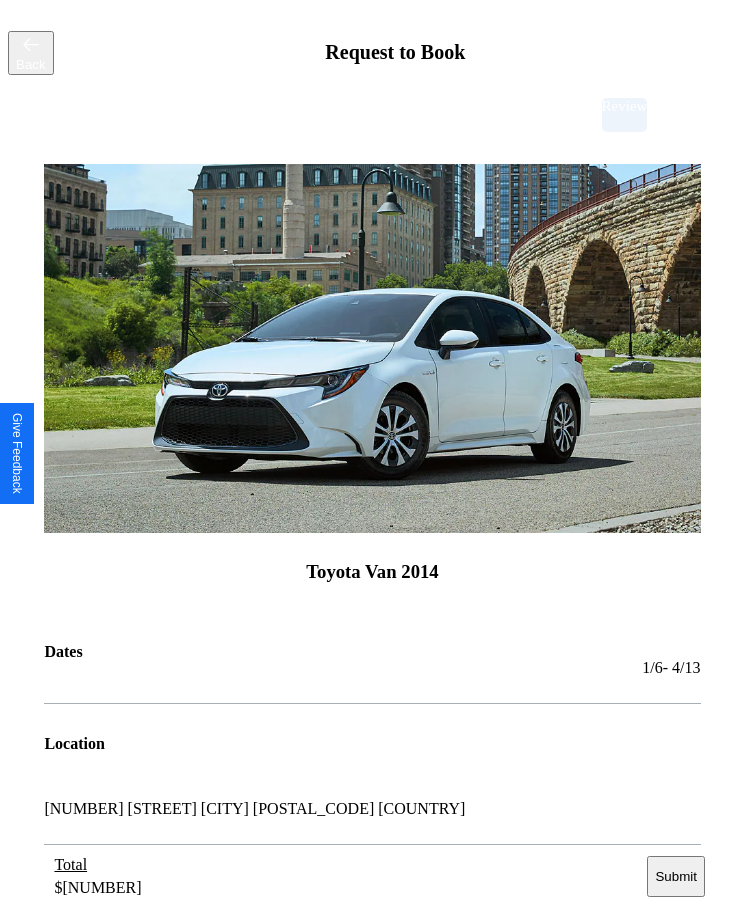 click on "Submit" at bounding box center [675, 876] 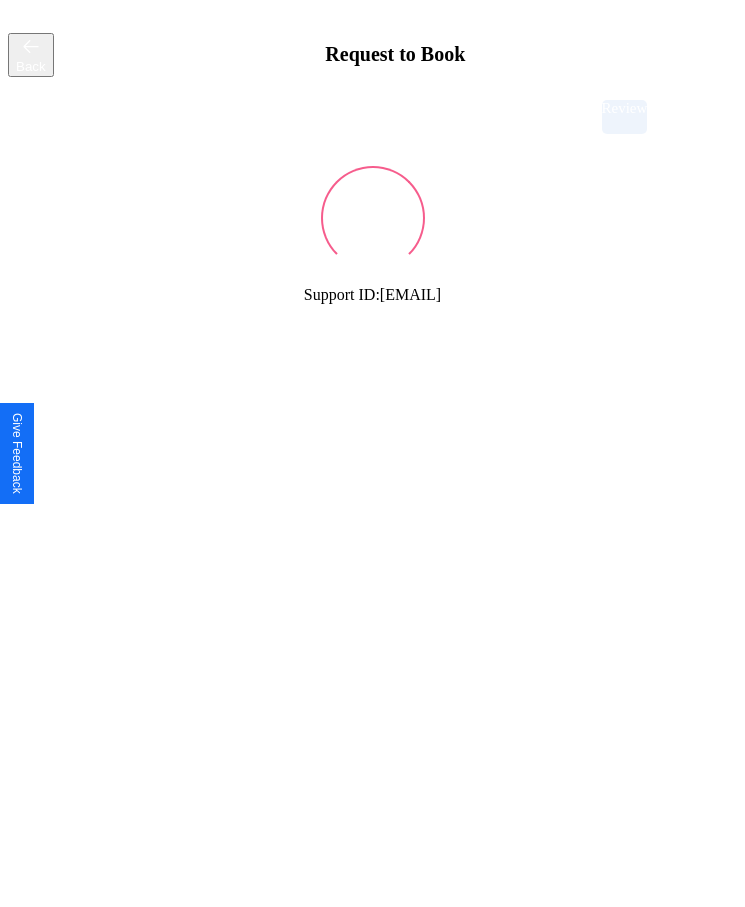 scroll, scrollTop: 0, scrollLeft: 0, axis: both 